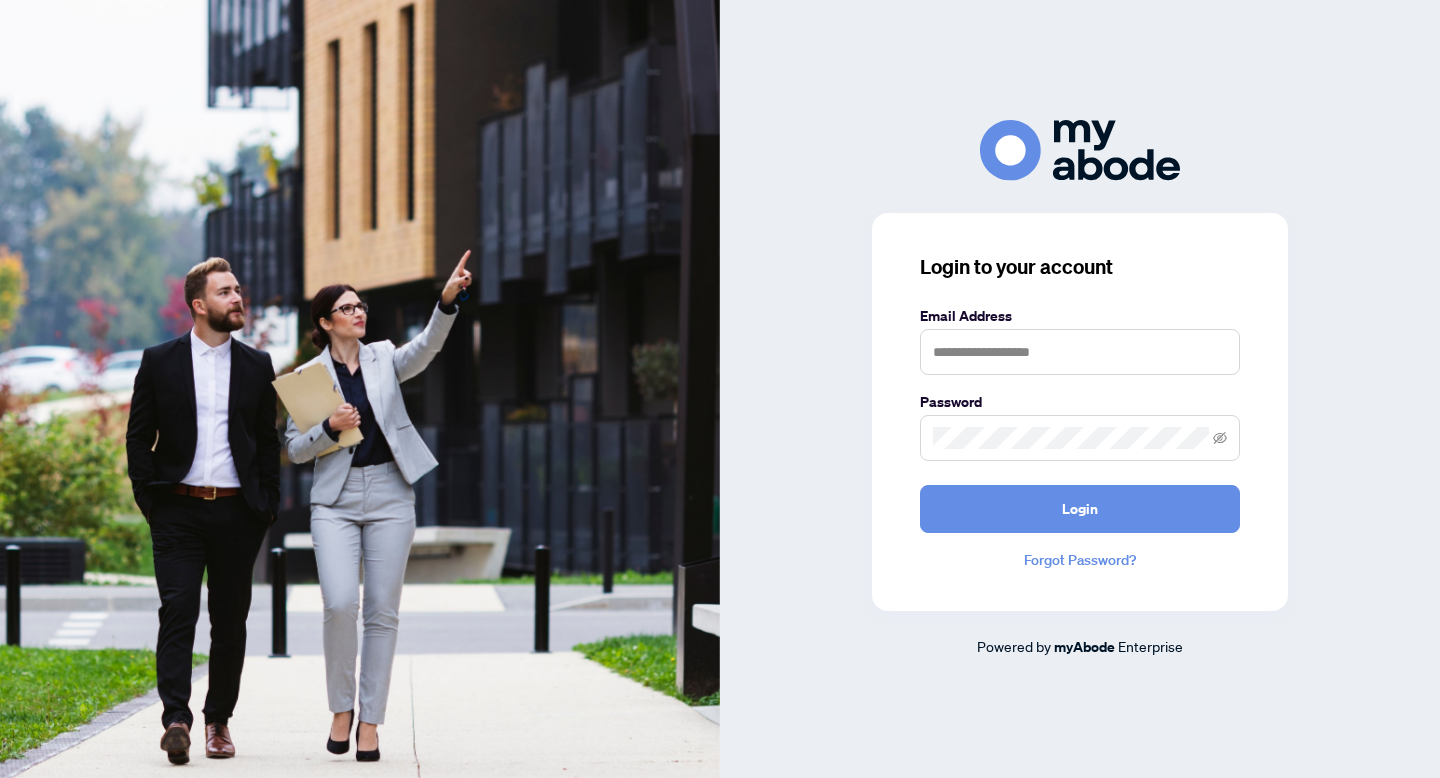 scroll, scrollTop: 0, scrollLeft: 0, axis: both 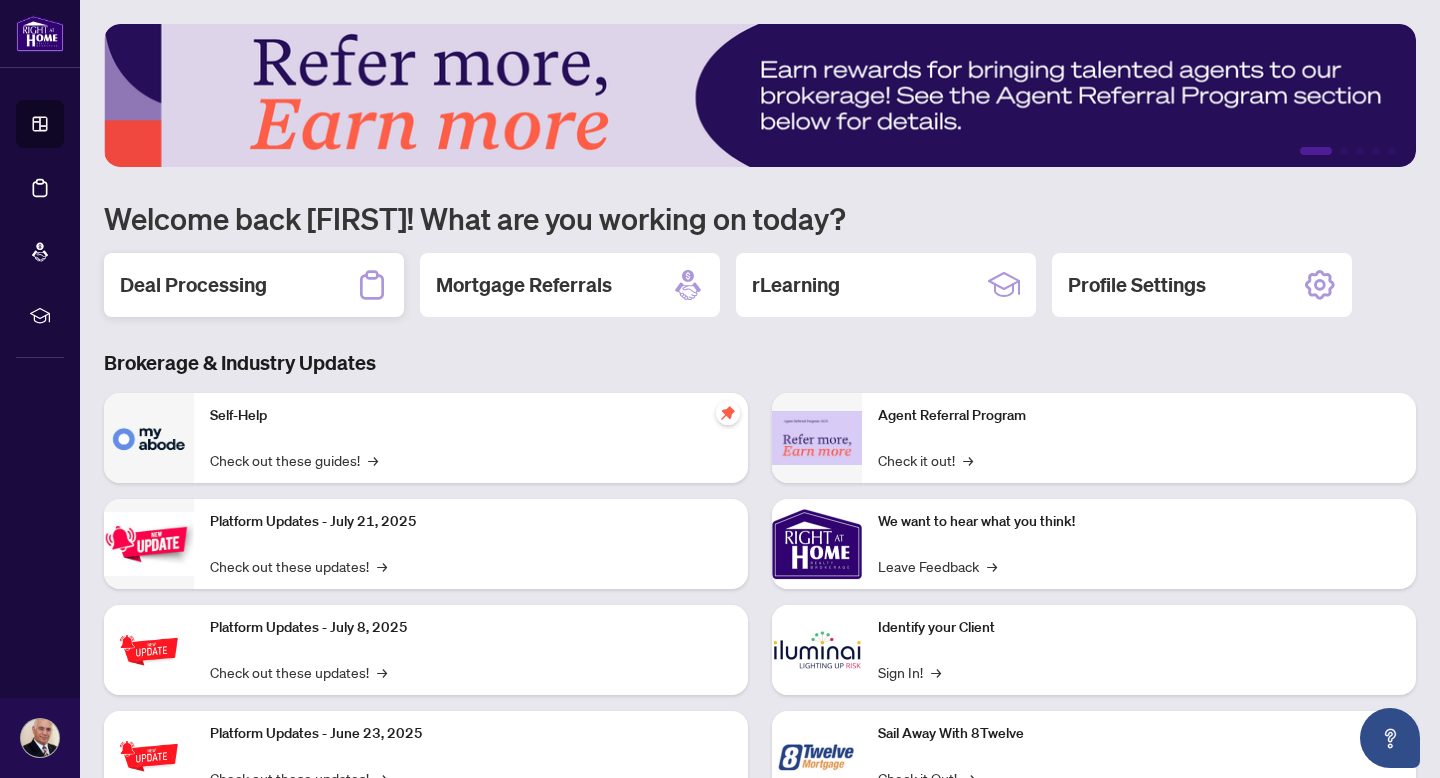 click on "Deal Processing" at bounding box center [193, 285] 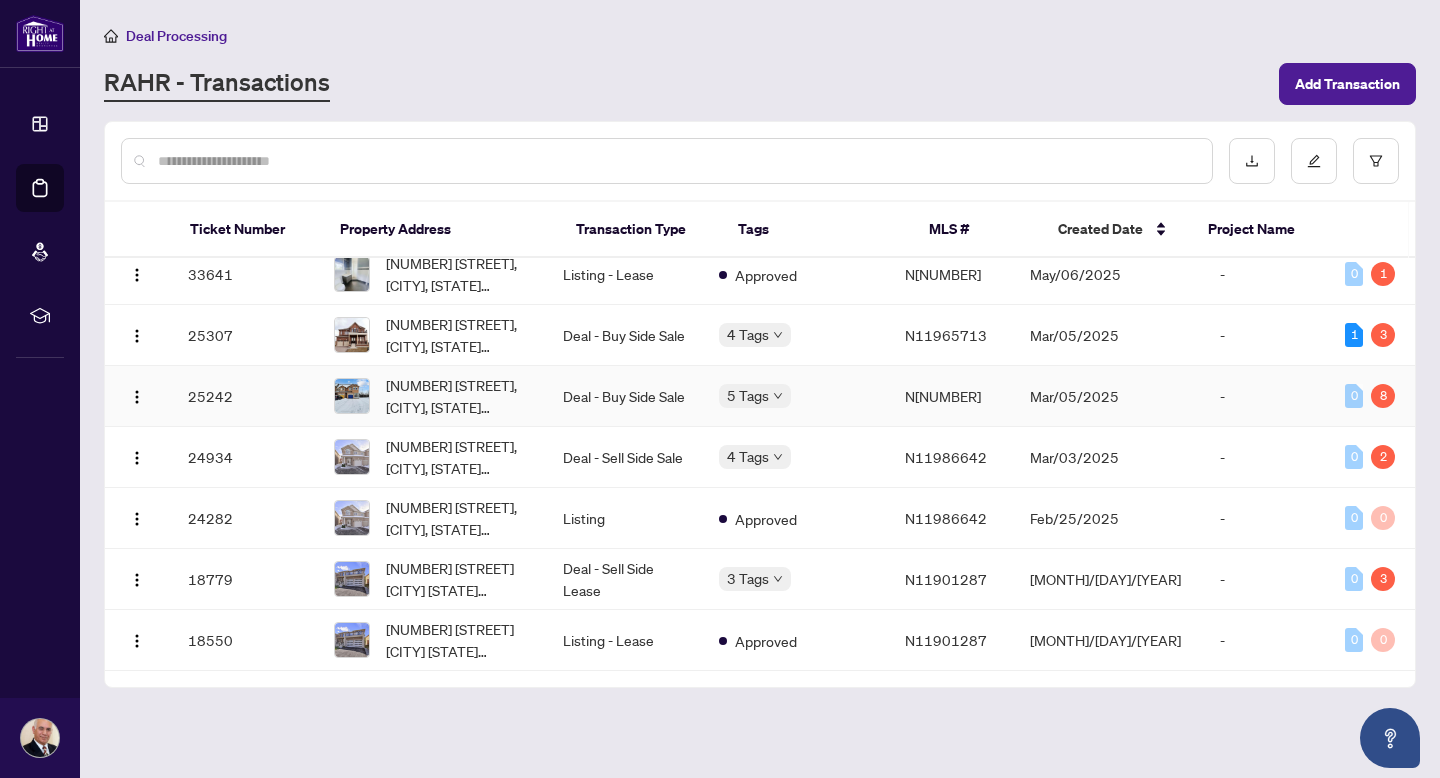 scroll, scrollTop: 379, scrollLeft: 0, axis: vertical 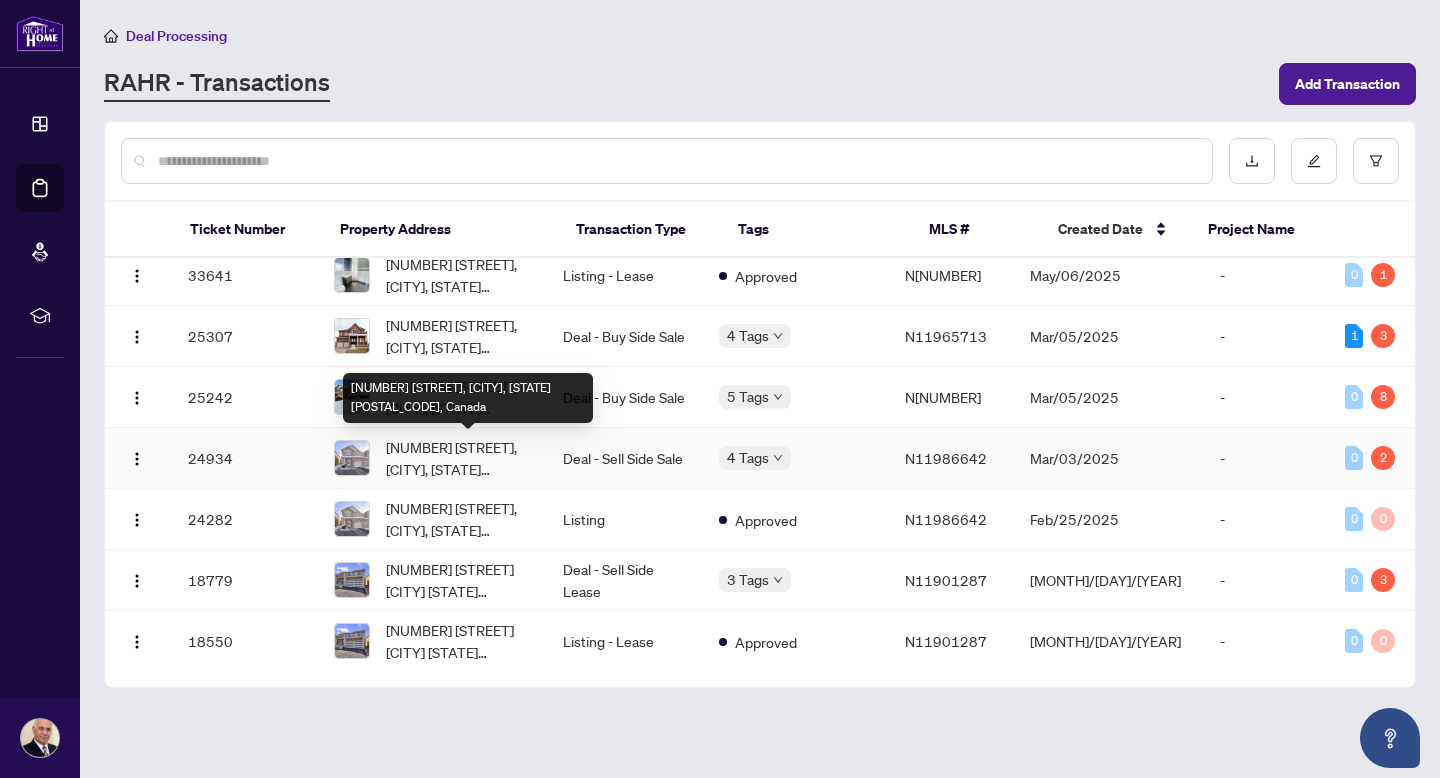 click on "[NUMBER] [STREET], [CITY], [STATE] [POSTAL_CODE], Canada" at bounding box center [458, 458] 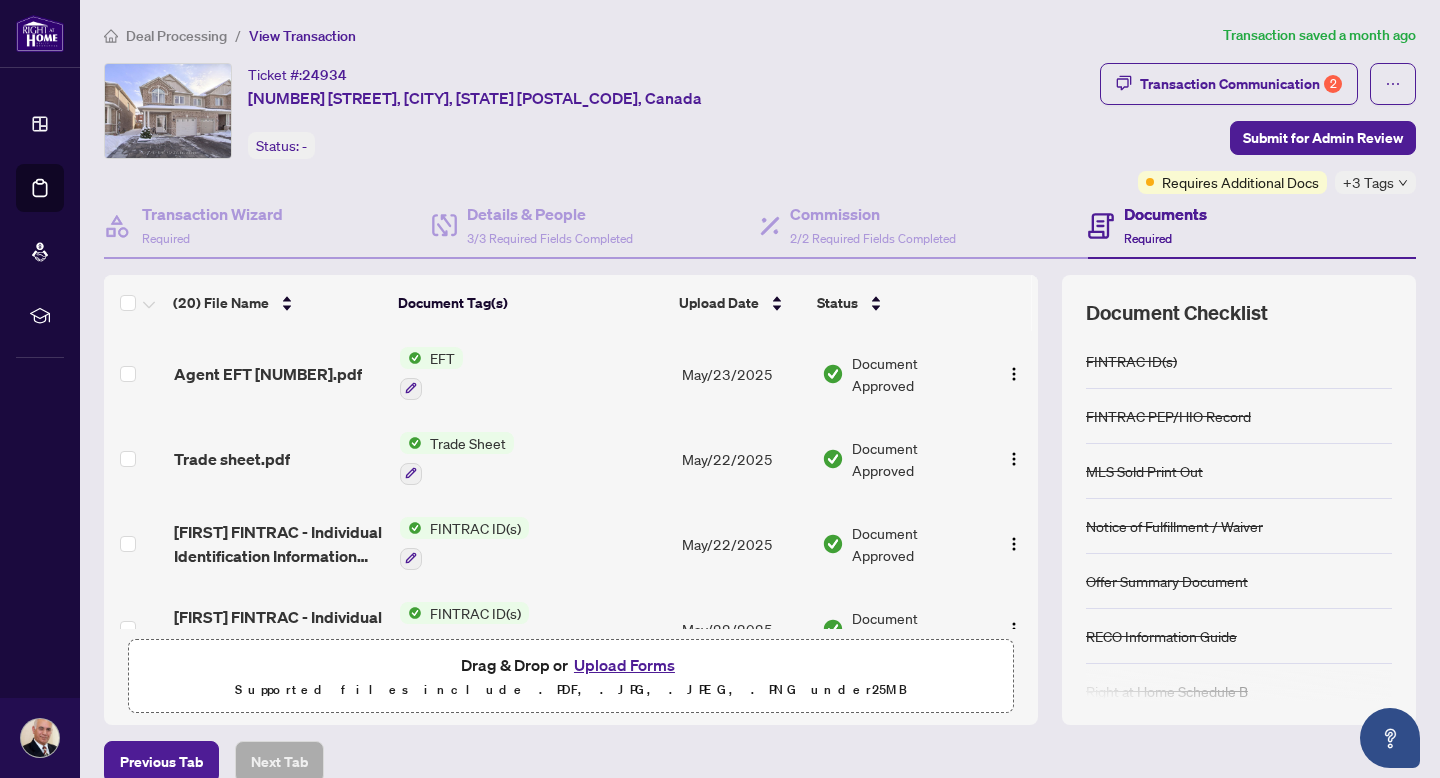 scroll, scrollTop: 158, scrollLeft: 0, axis: vertical 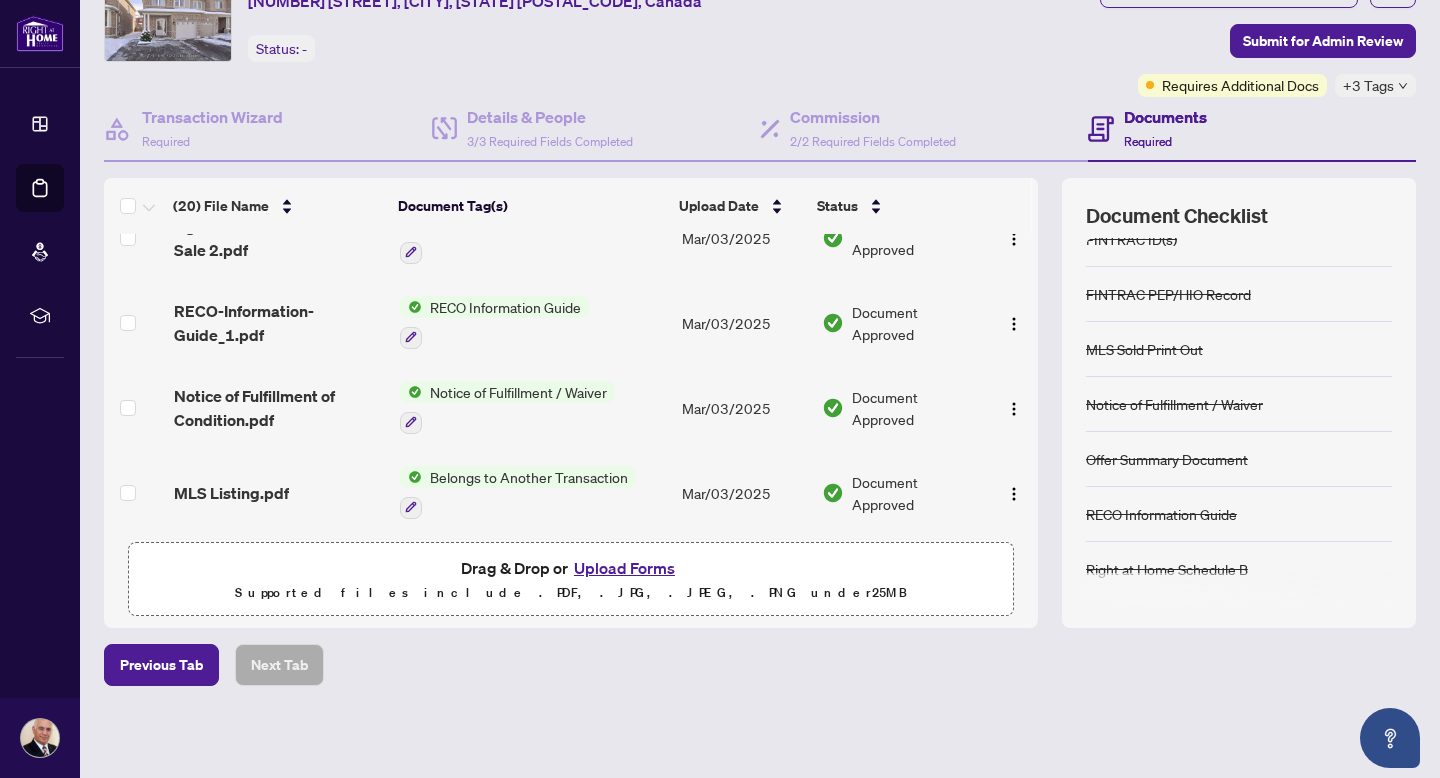 click on "Belongs to Another Transaction" at bounding box center [529, 477] 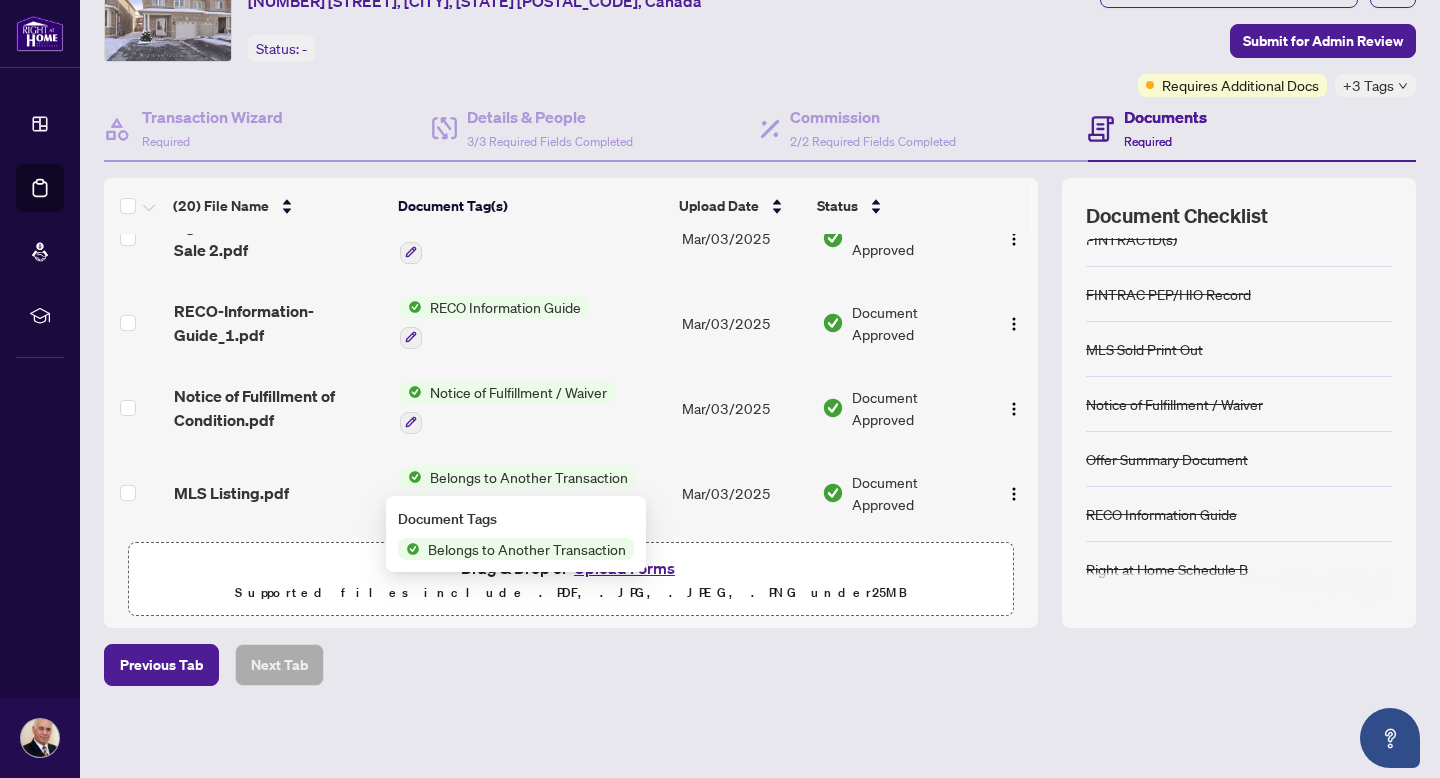 click on "Belongs to Another Transaction" at bounding box center (527, 549) 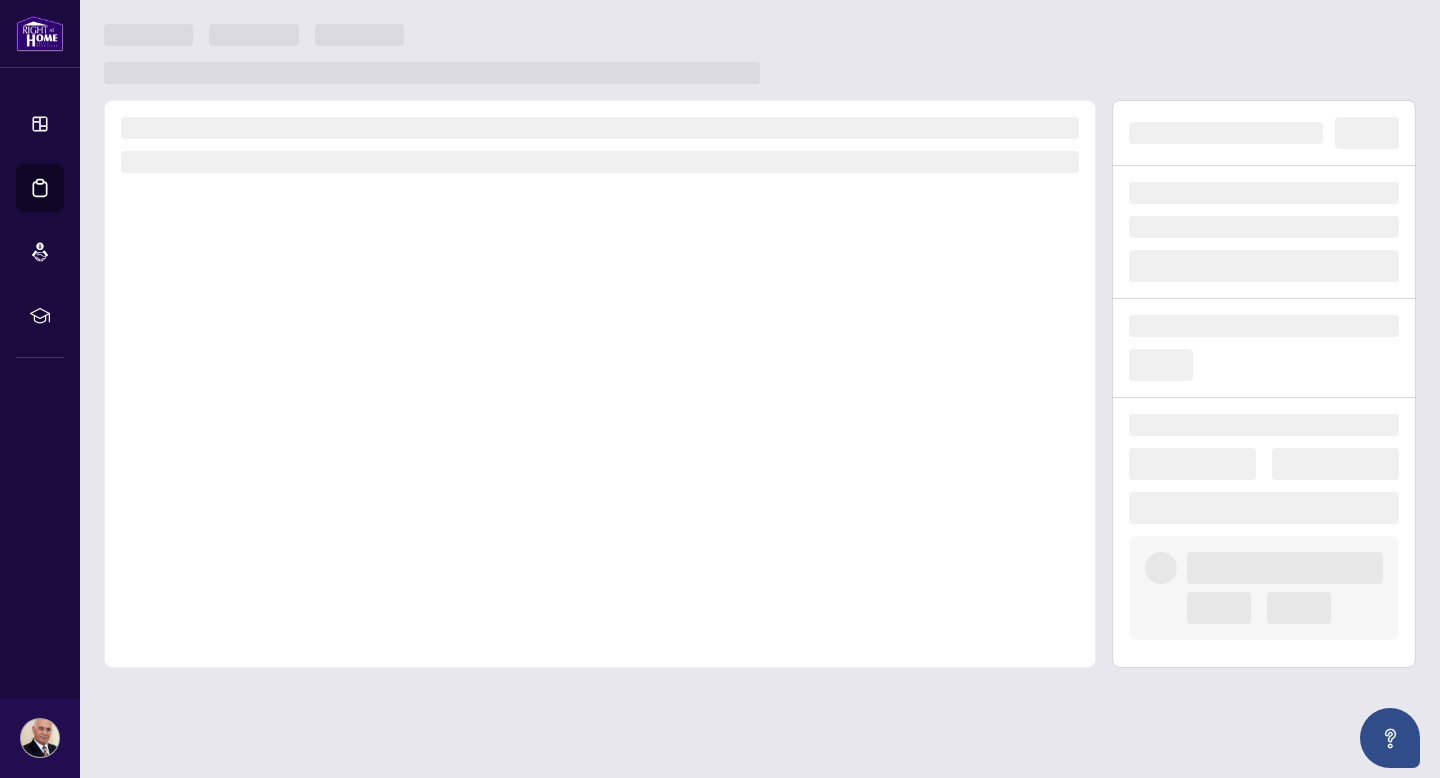 scroll, scrollTop: 0, scrollLeft: 0, axis: both 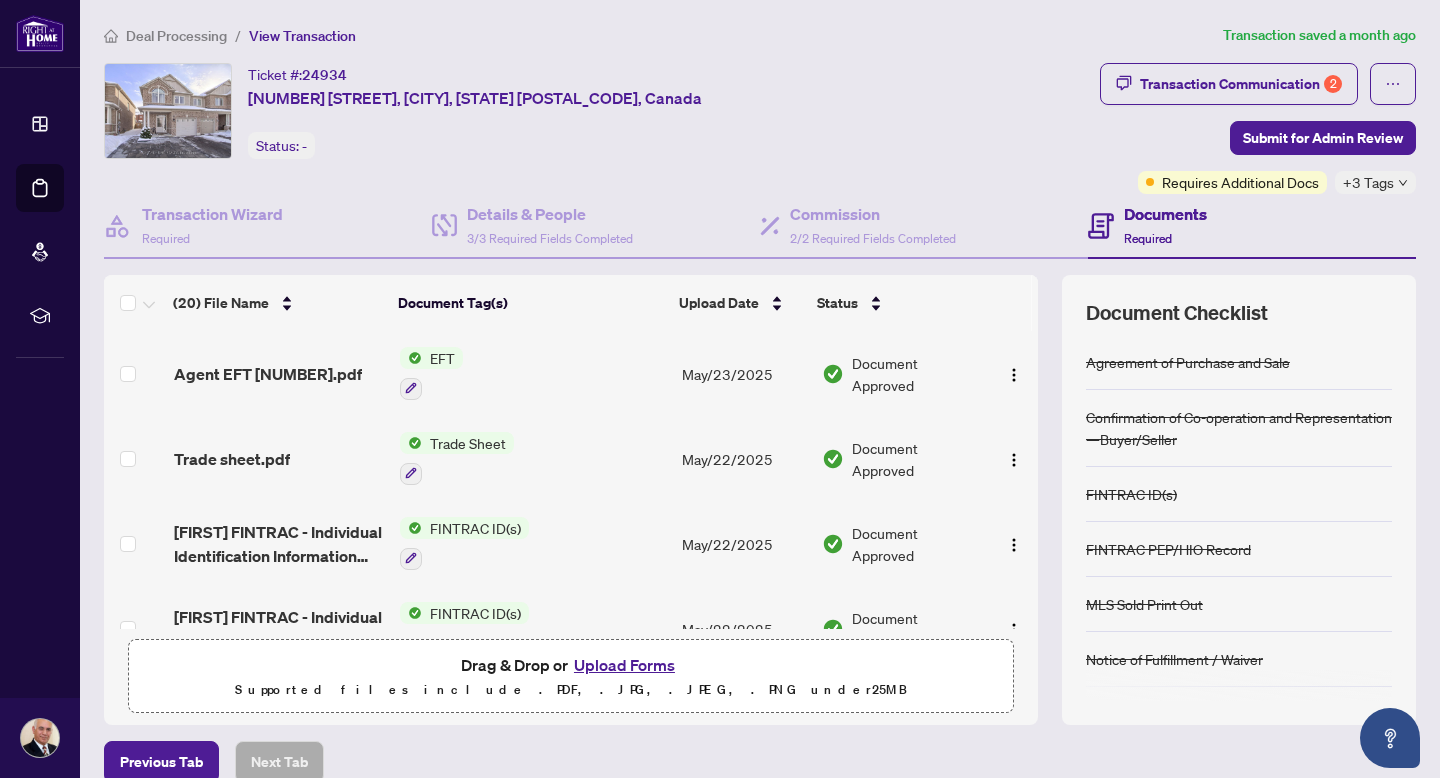 click on "Trade Sheet" at bounding box center [468, 443] 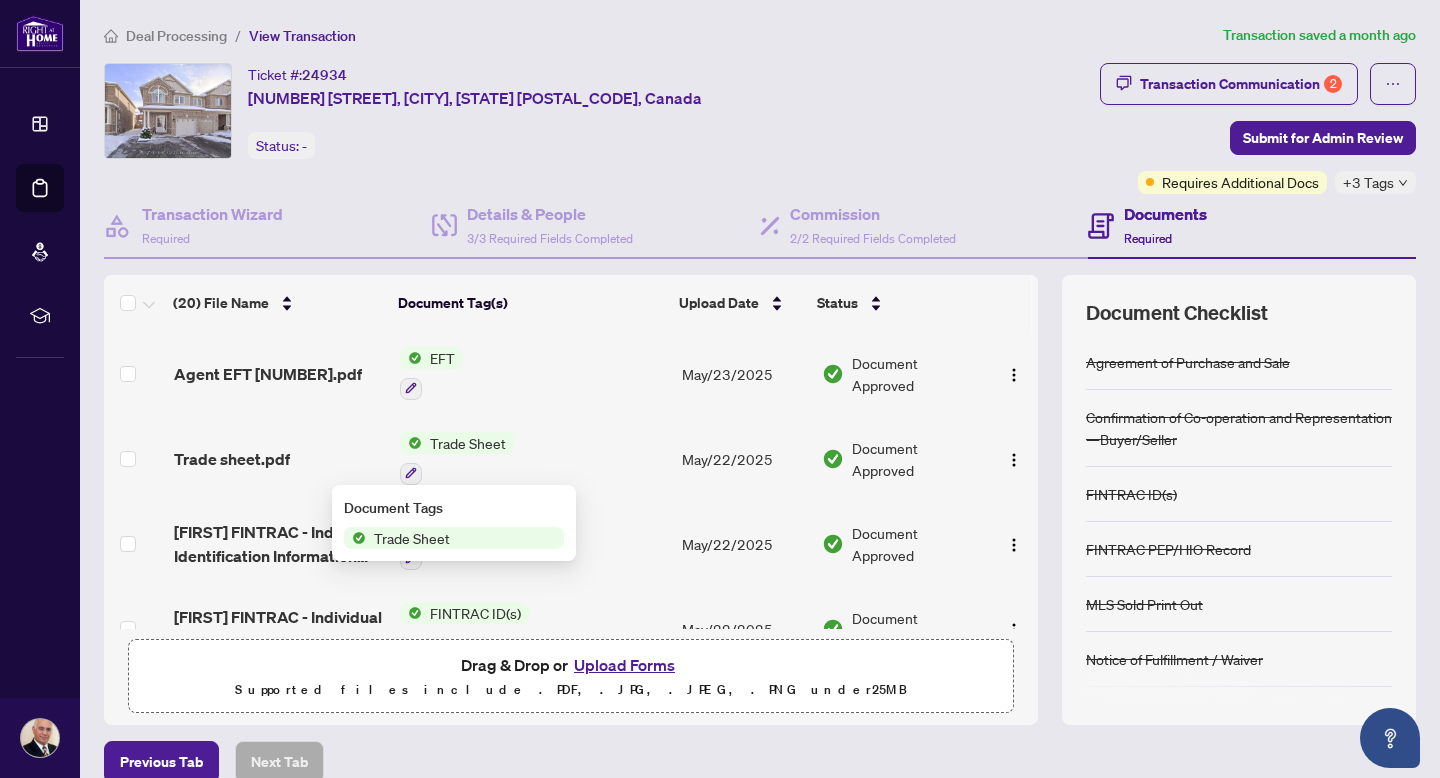 click on "Trade Sheet" at bounding box center [412, 538] 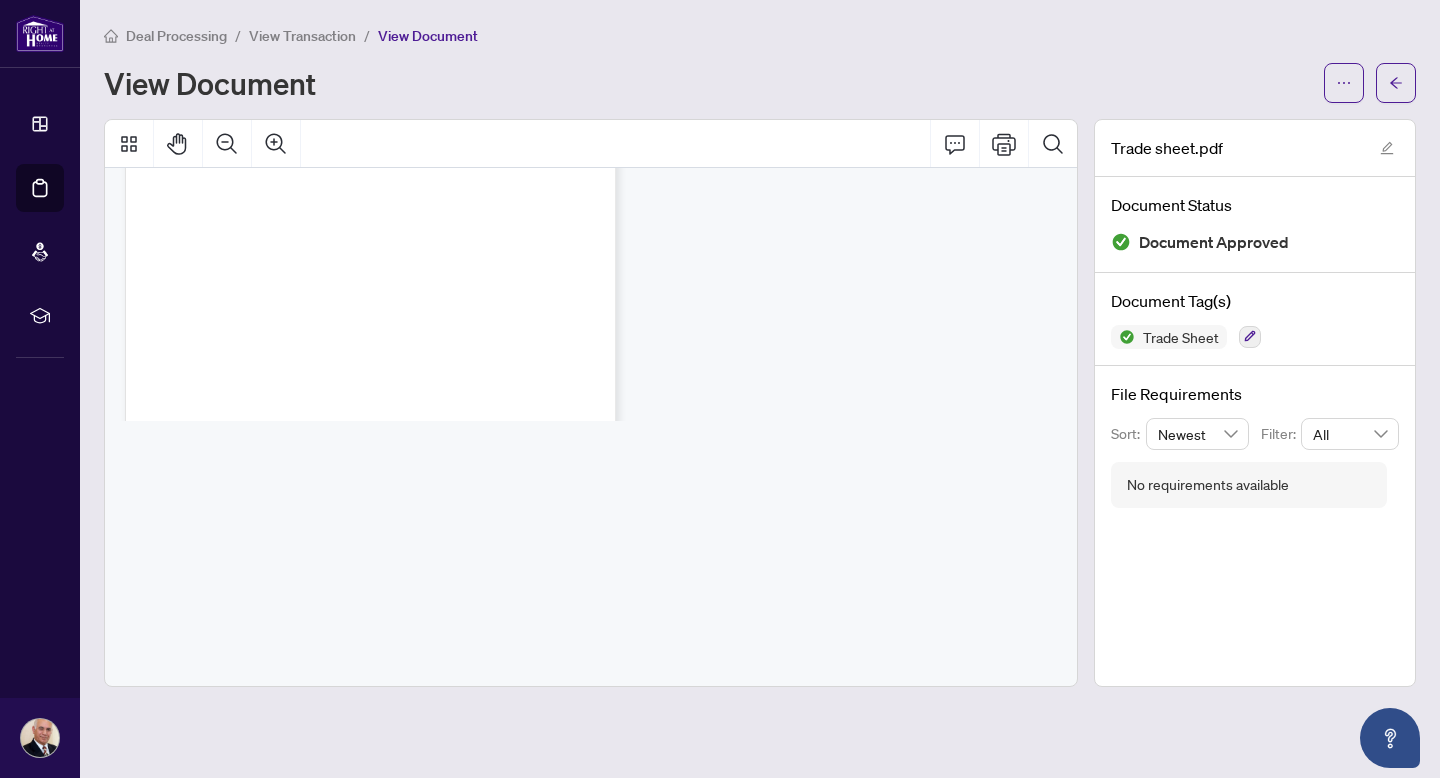 scroll, scrollTop: 72, scrollLeft: 0, axis: vertical 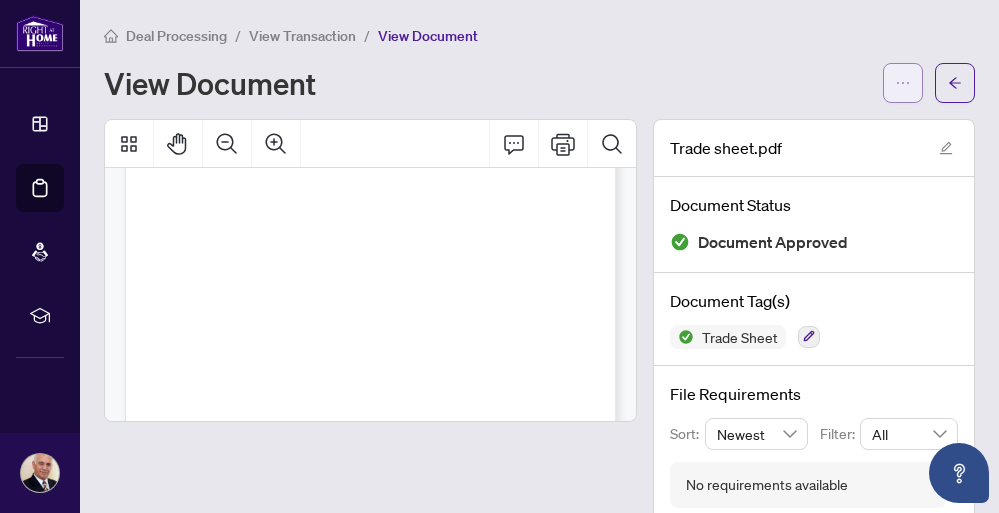 click 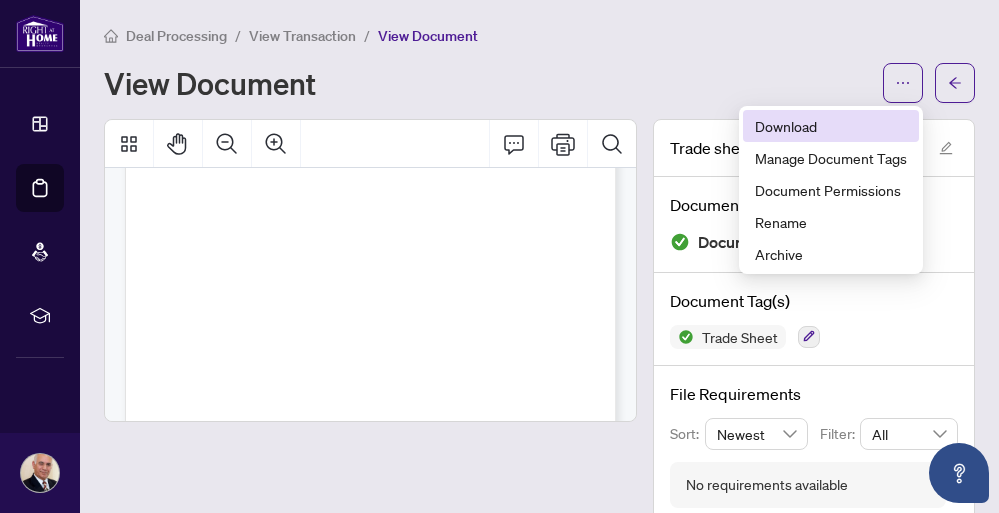 click on "Download" at bounding box center (831, 126) 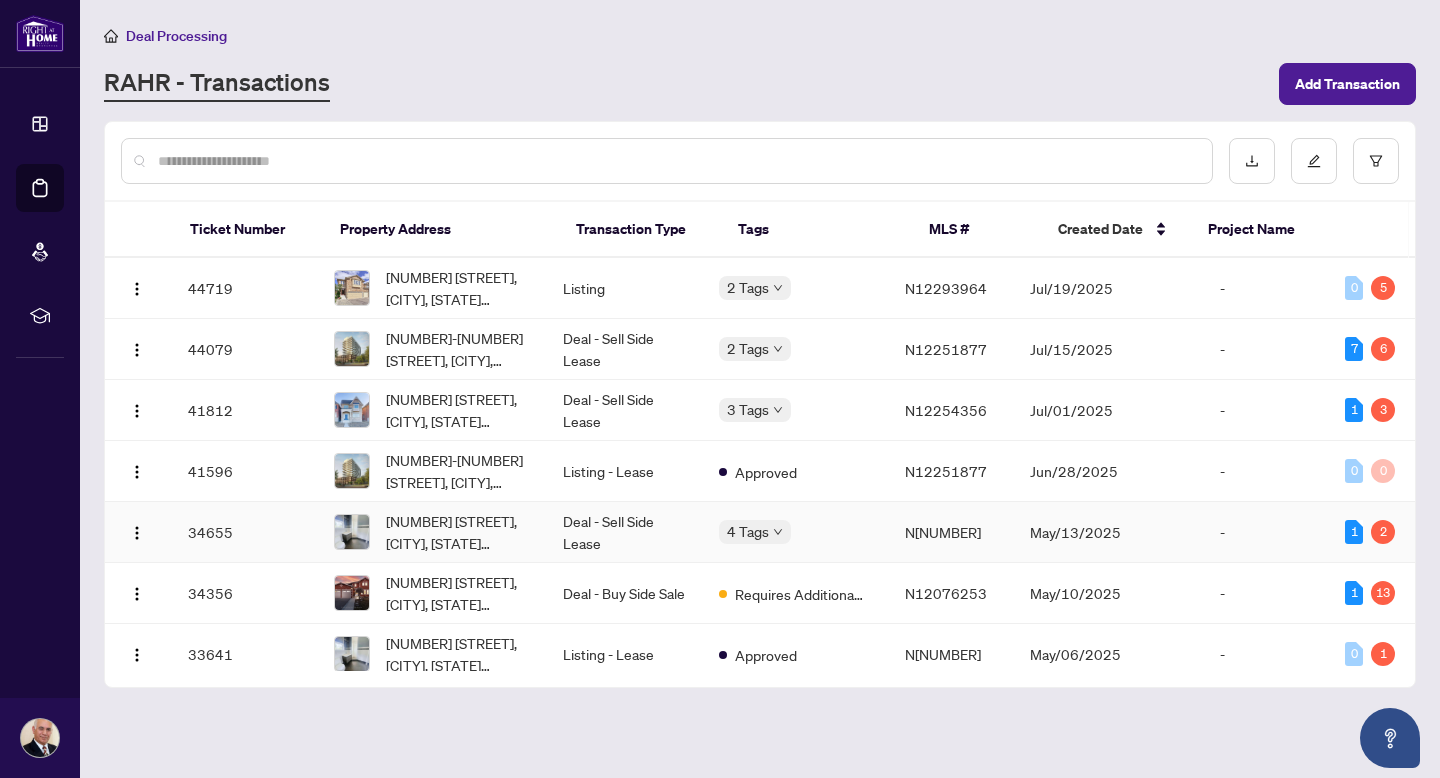 click on "Deal - Sell Side Lease" at bounding box center (625, 532) 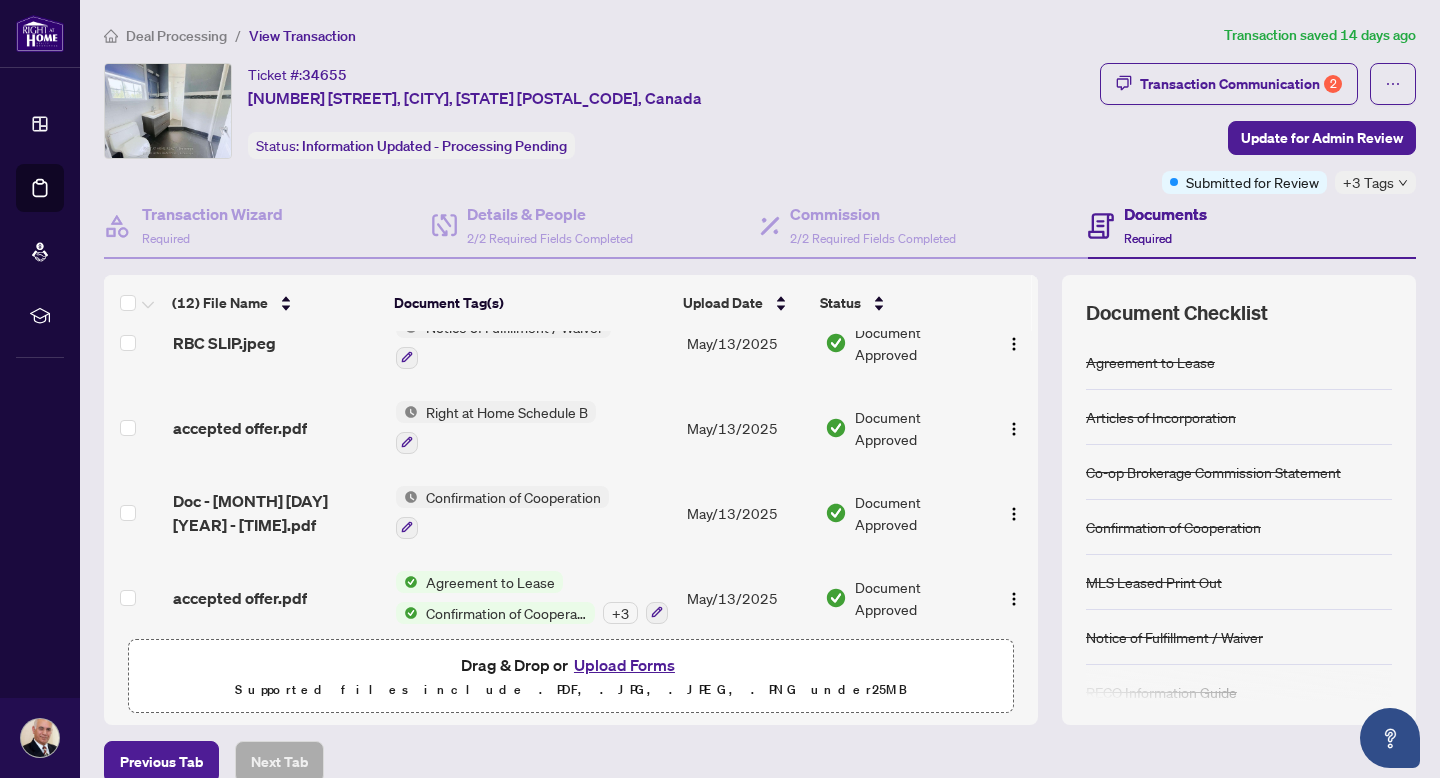 scroll, scrollTop: 709, scrollLeft: 0, axis: vertical 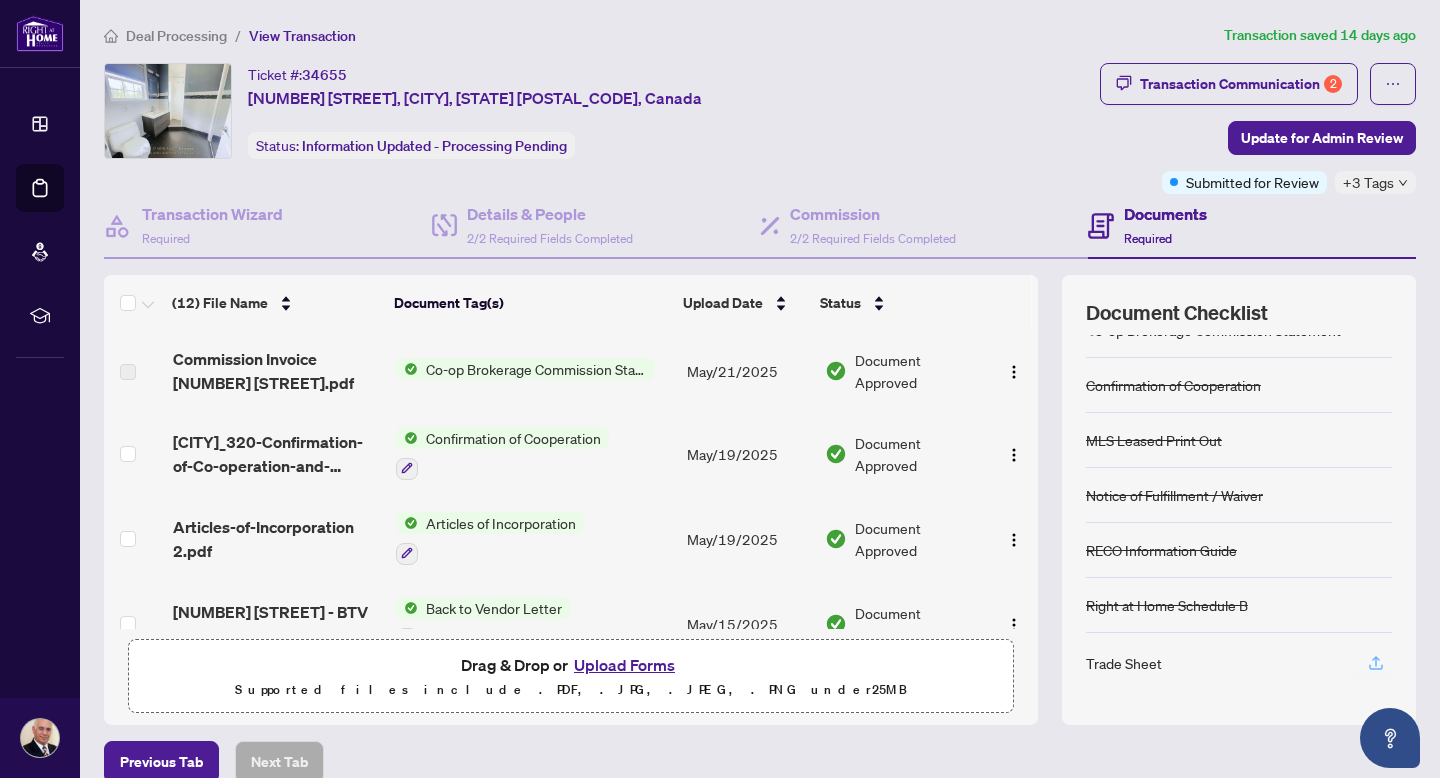 click 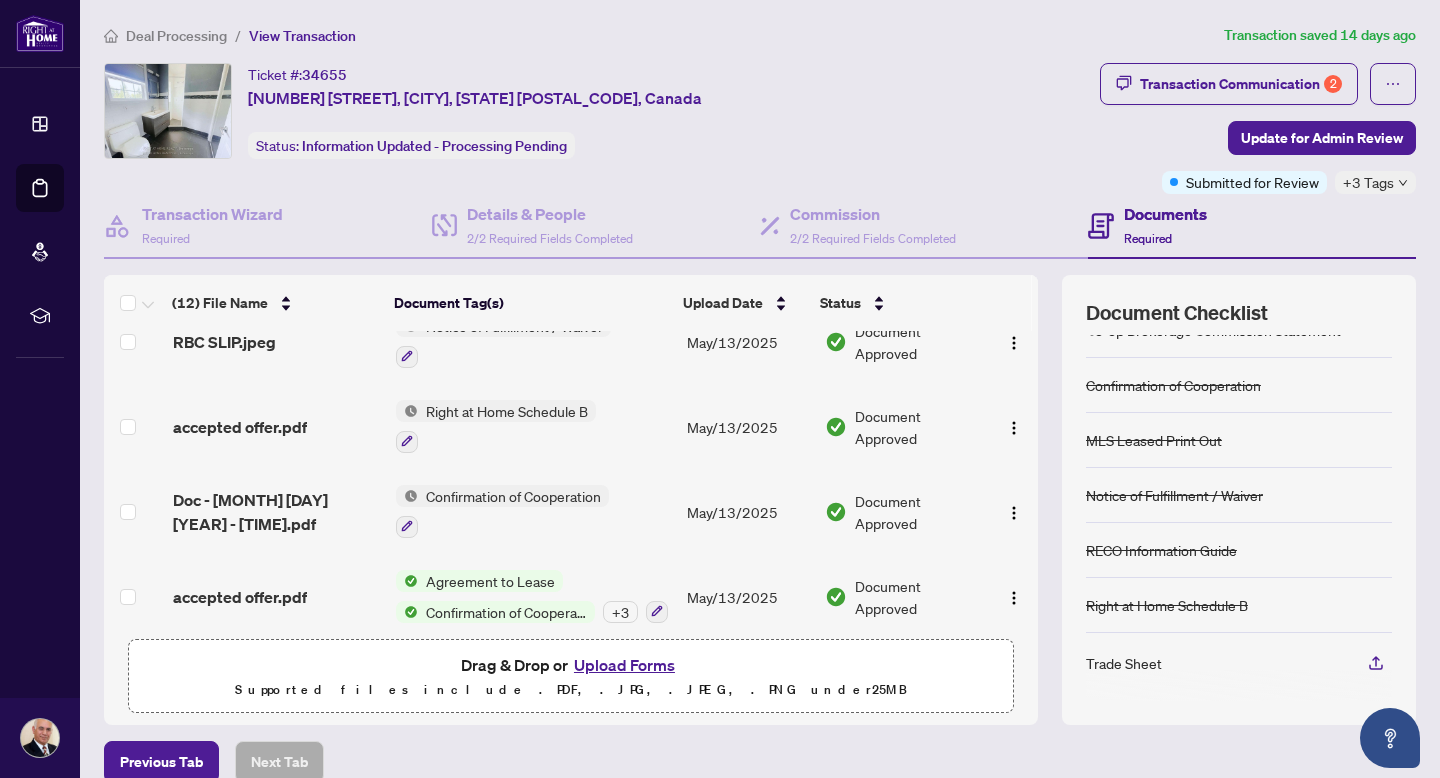 scroll, scrollTop: 709, scrollLeft: 0, axis: vertical 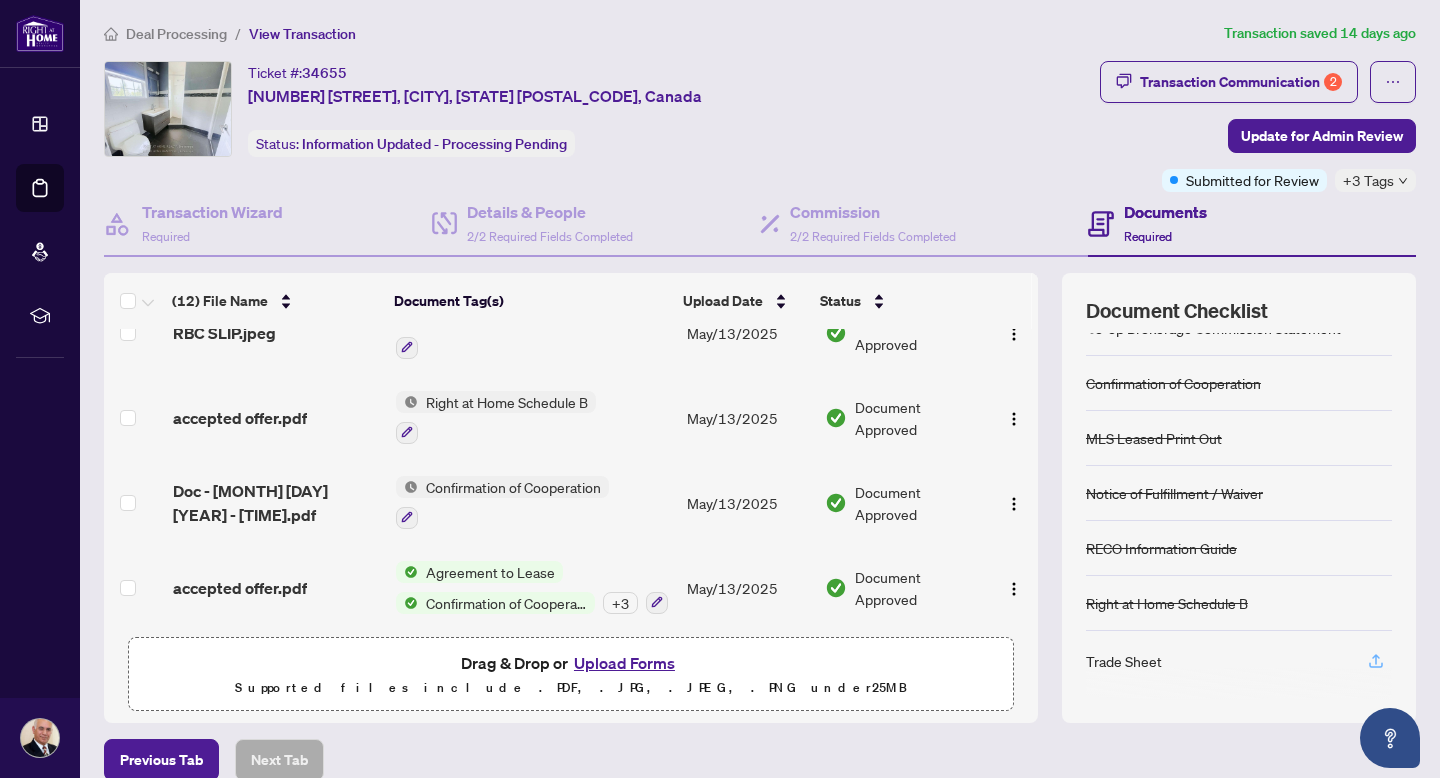 click 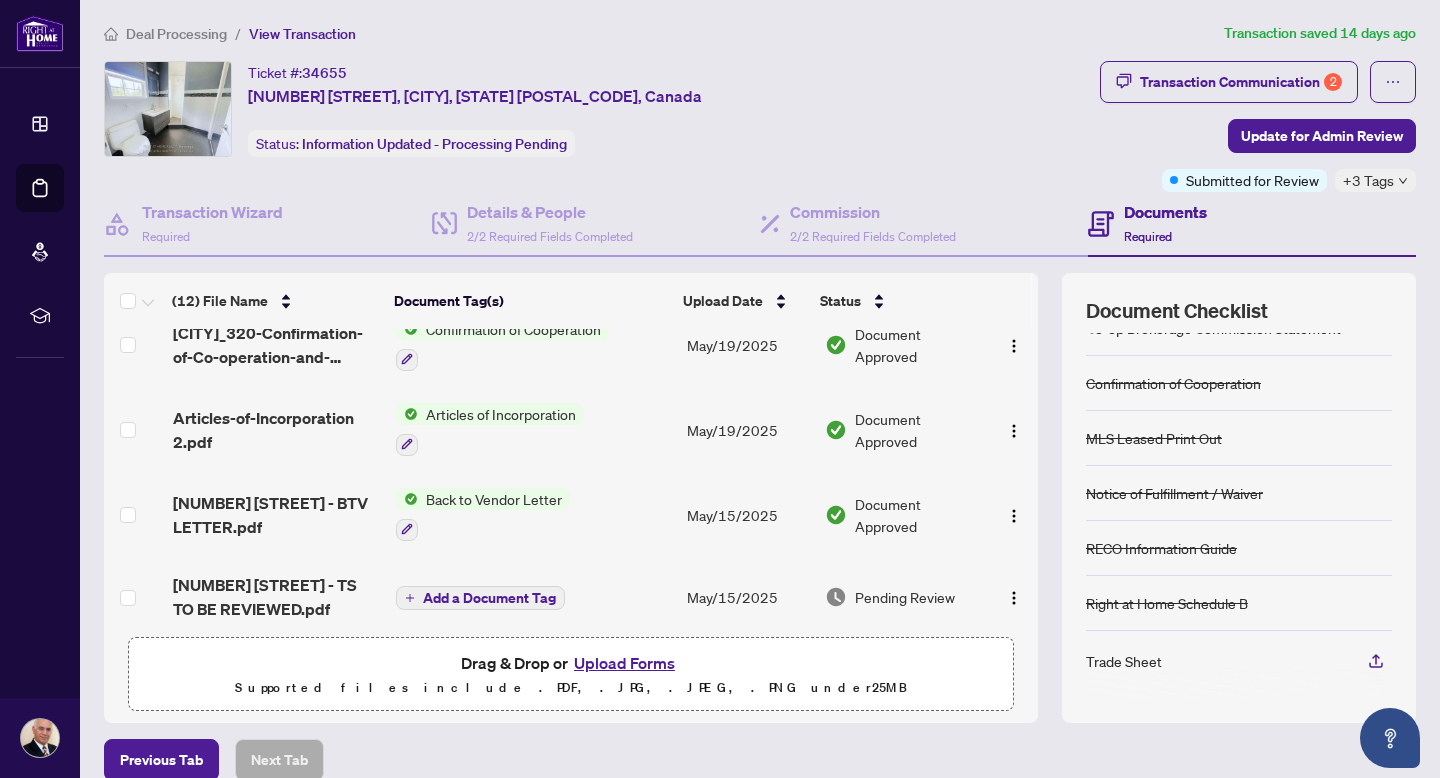 scroll, scrollTop: 0, scrollLeft: 0, axis: both 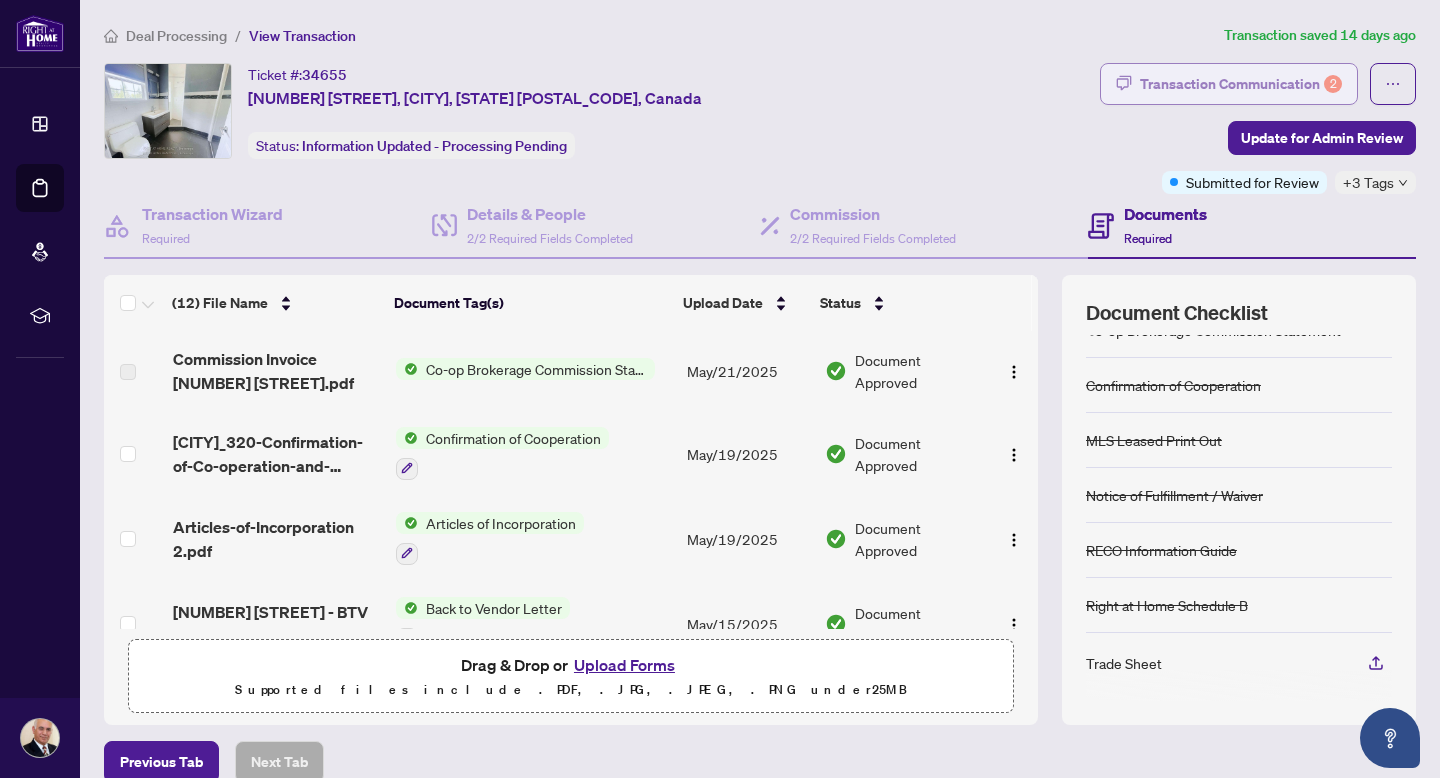 click on "Transaction Communication 2" at bounding box center [1241, 84] 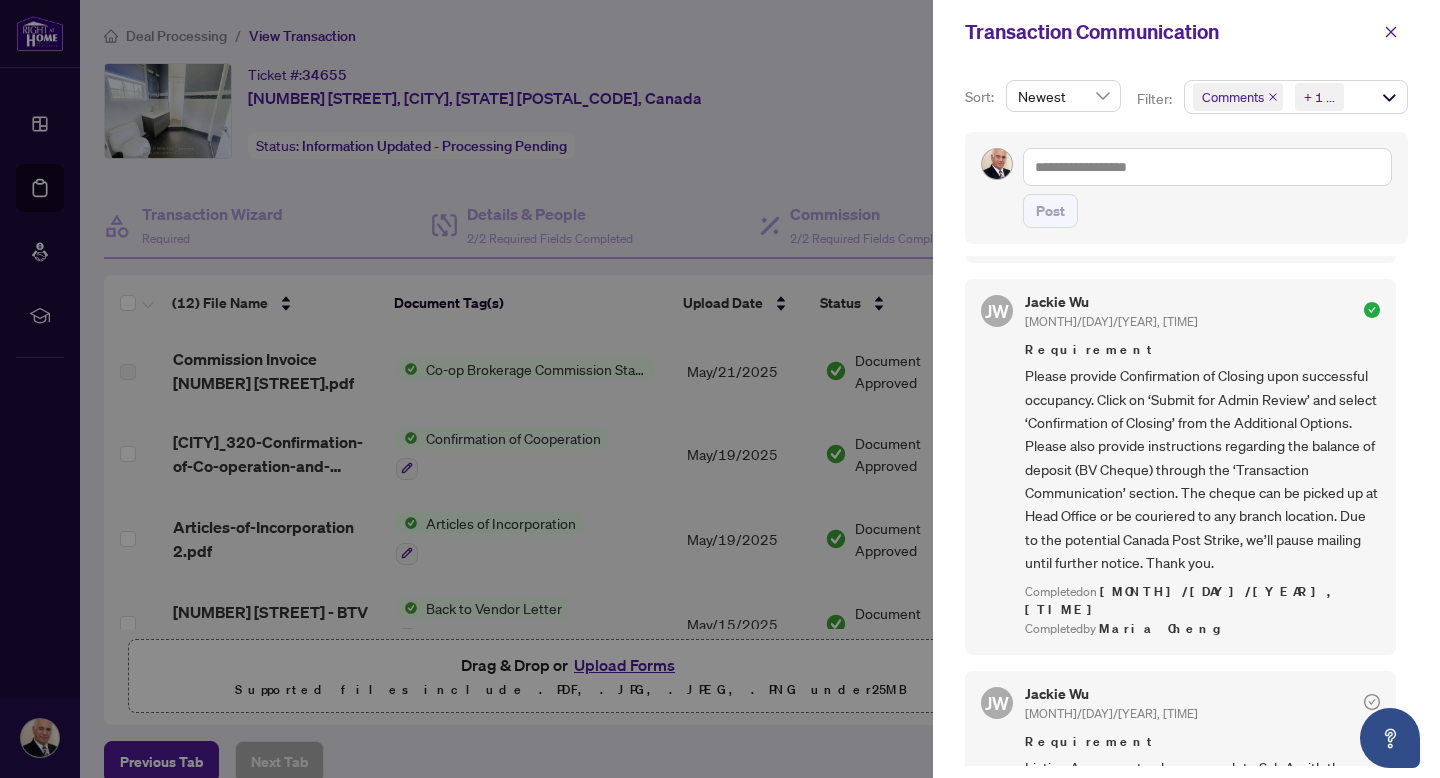 scroll, scrollTop: 0, scrollLeft: 0, axis: both 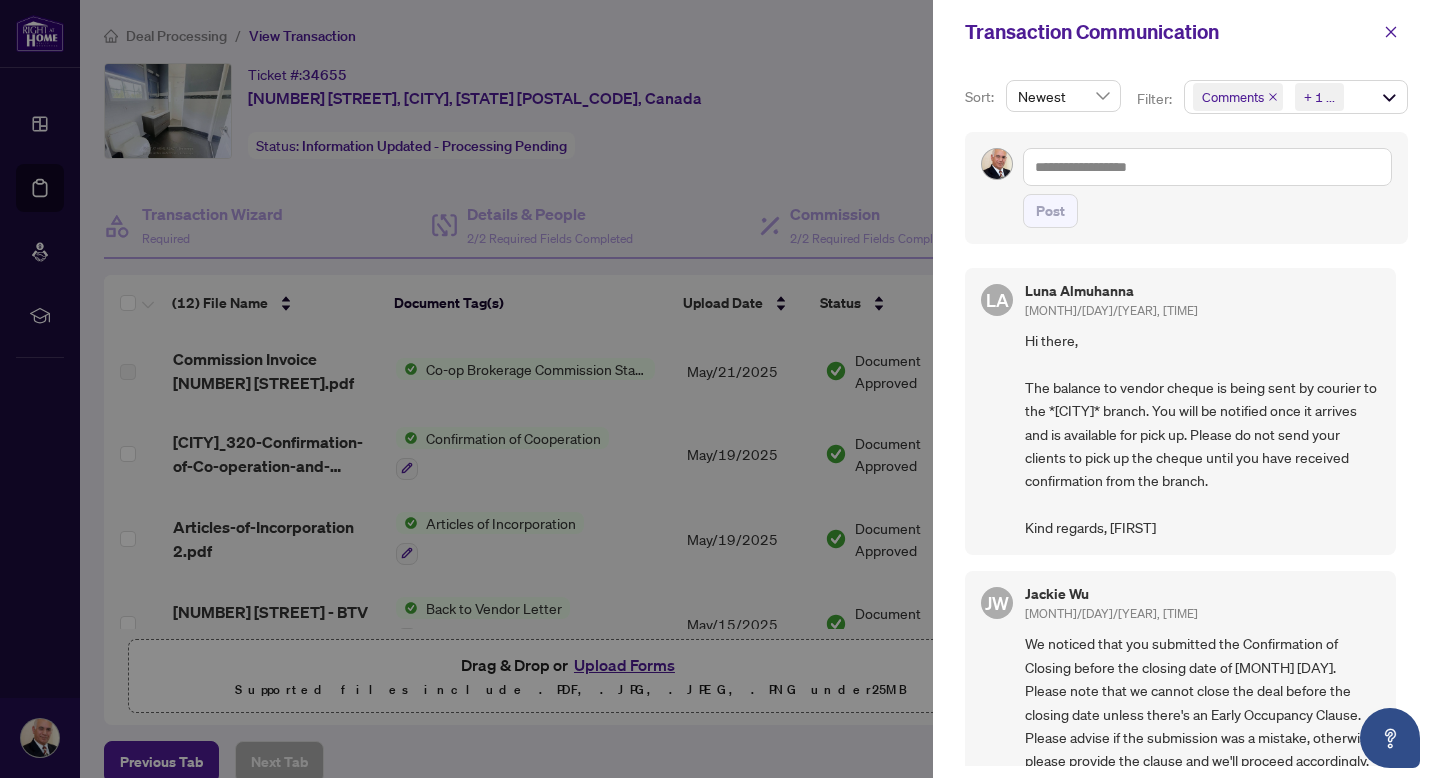 click at bounding box center (720, 389) 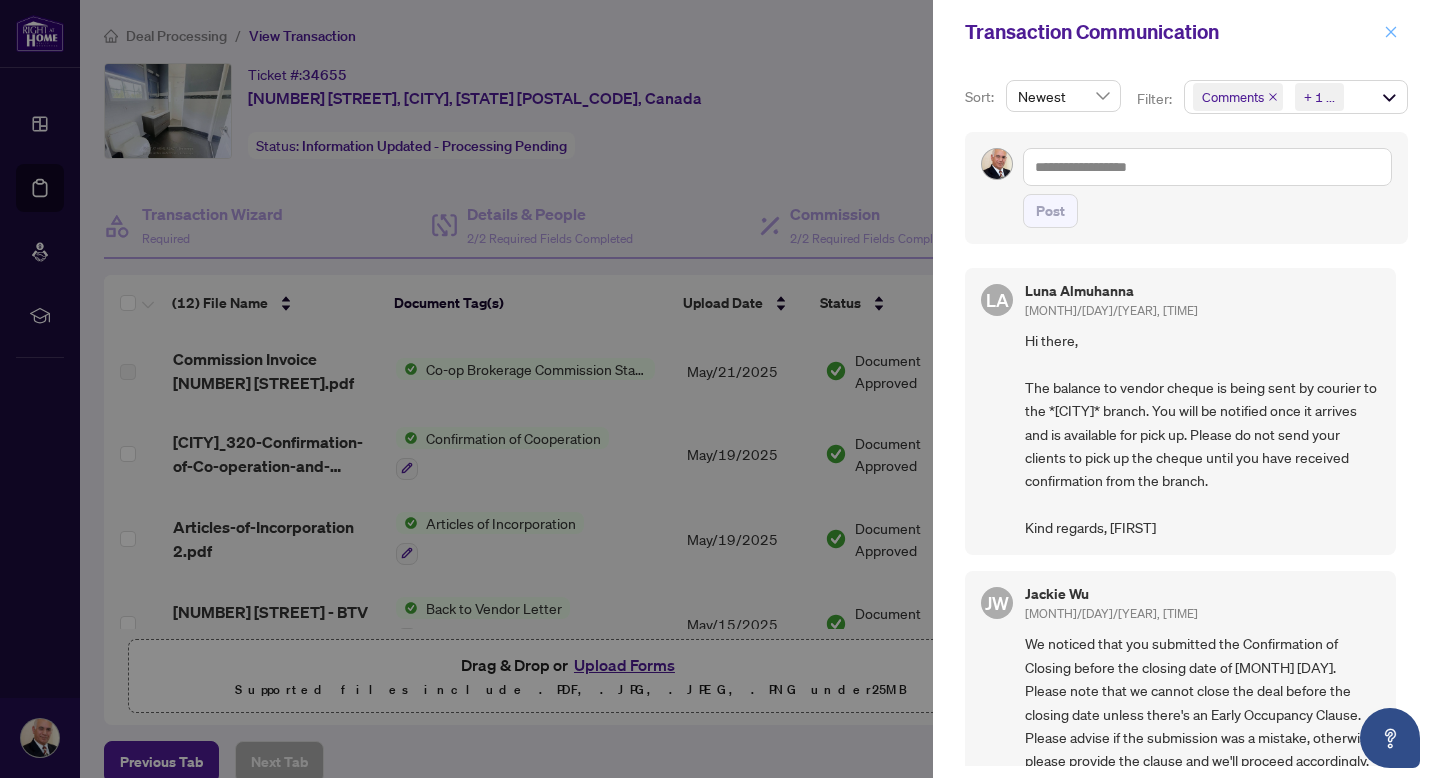 click 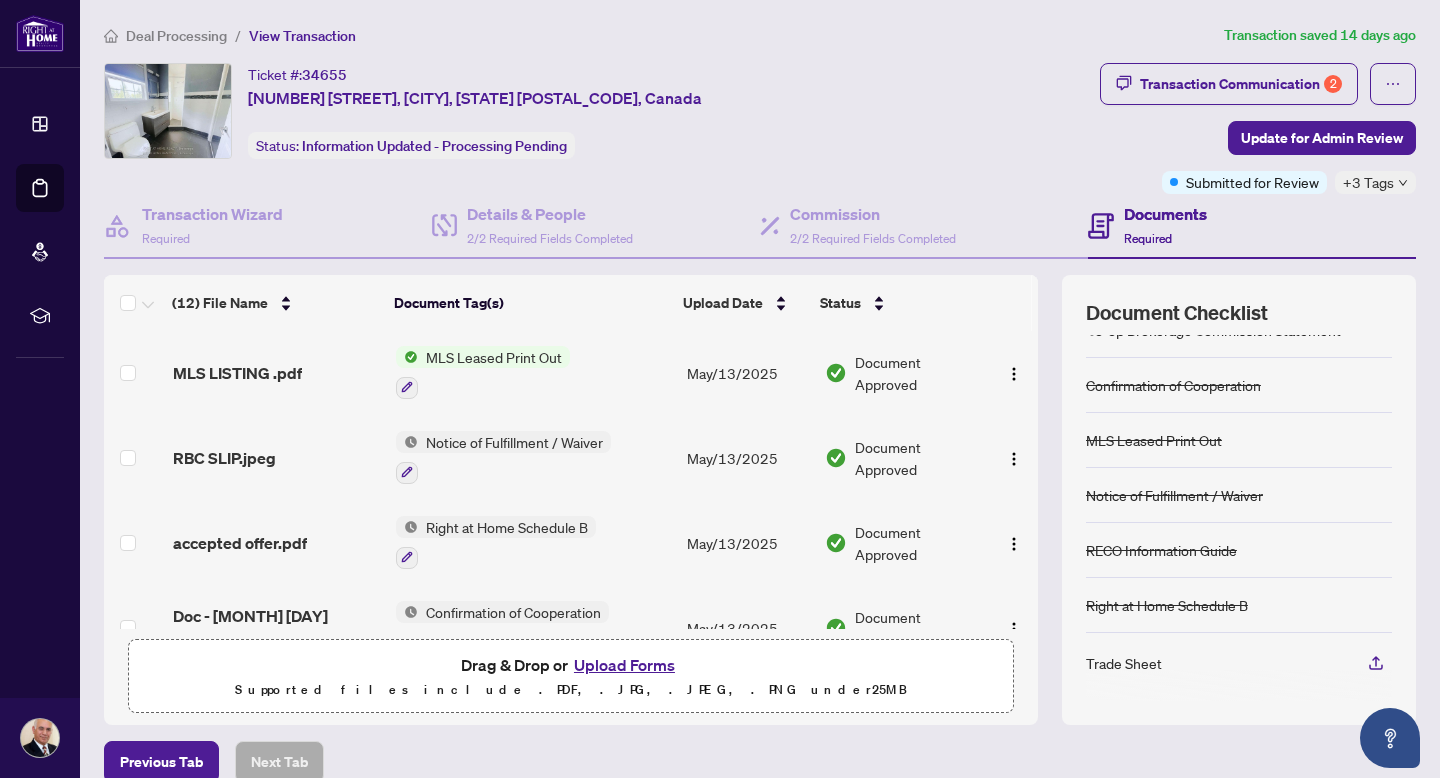 scroll, scrollTop: 709, scrollLeft: 0, axis: vertical 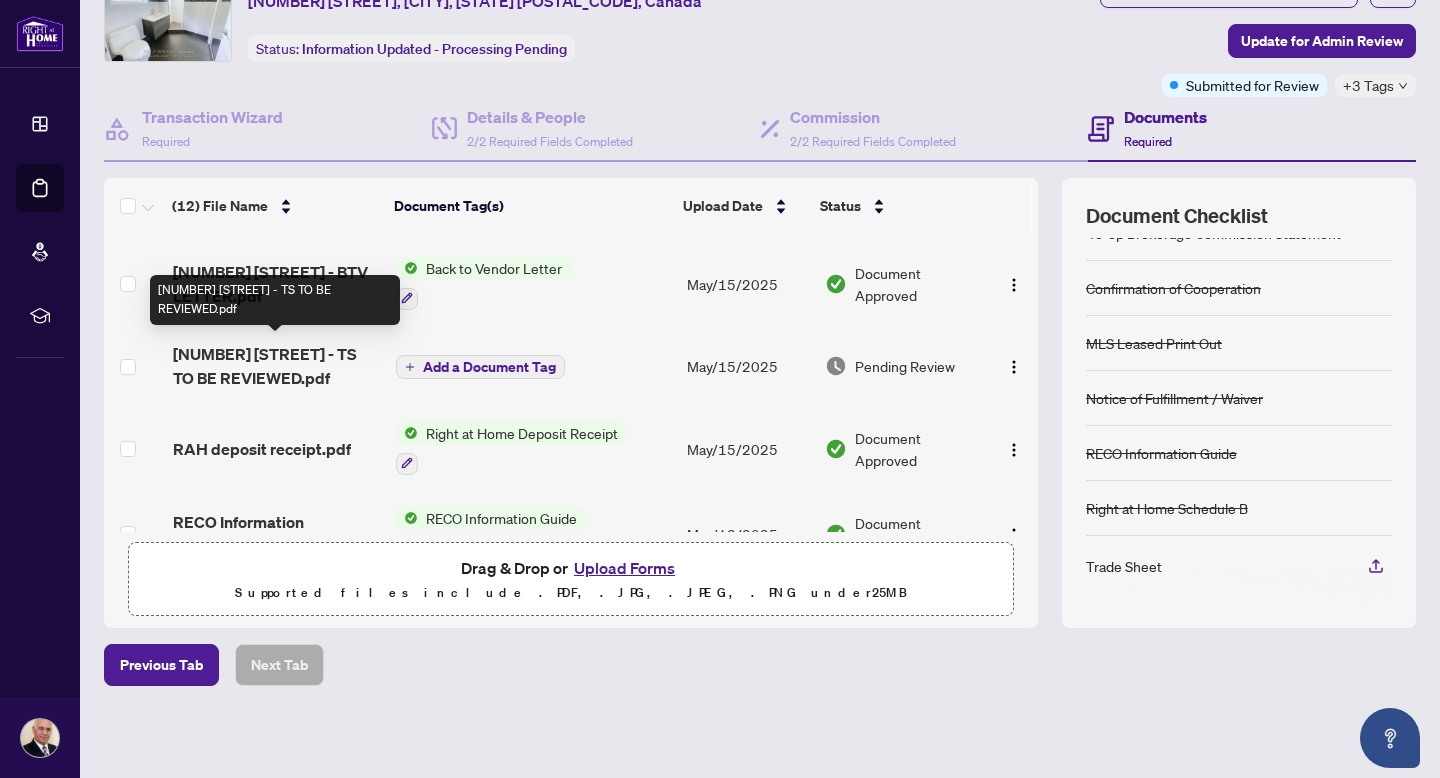 click on "[NUMBER] [STREET] - TS TO BE REVIEWED.pdf" at bounding box center (276, 366) 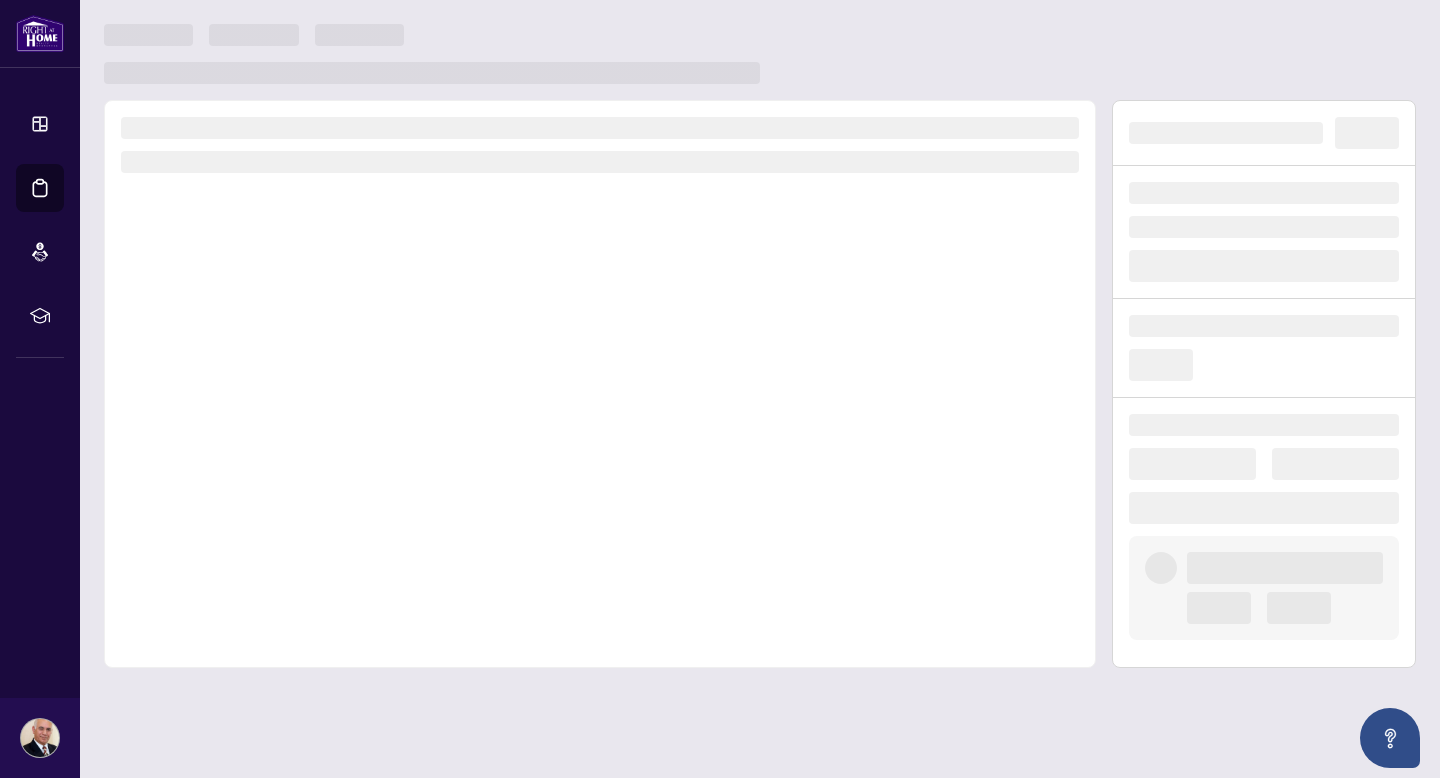 scroll, scrollTop: 0, scrollLeft: 0, axis: both 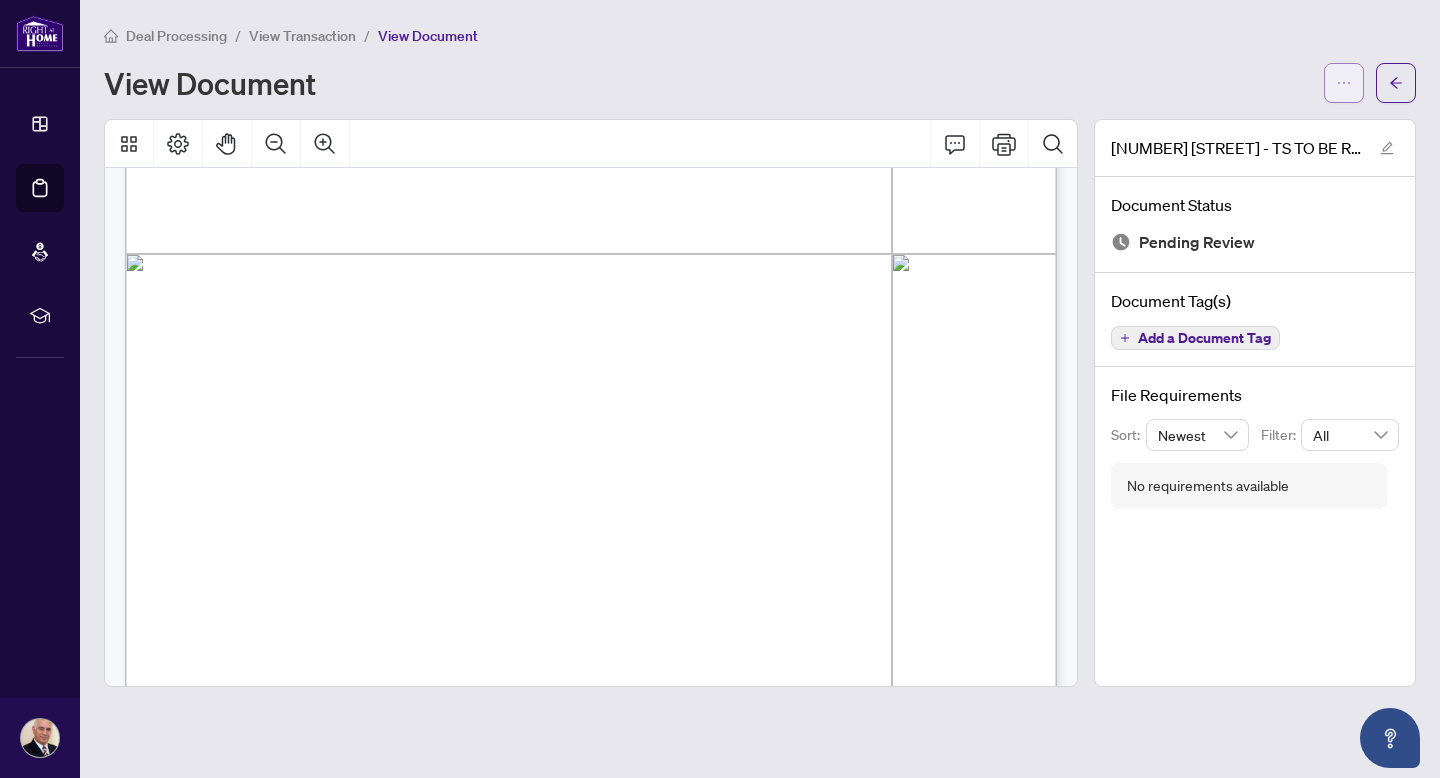 click 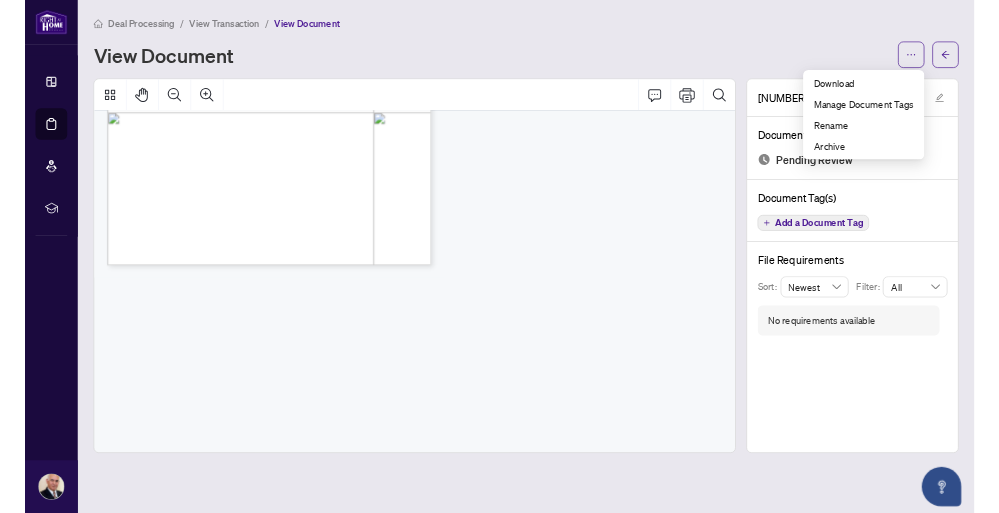 scroll, scrollTop: 369, scrollLeft: 0, axis: vertical 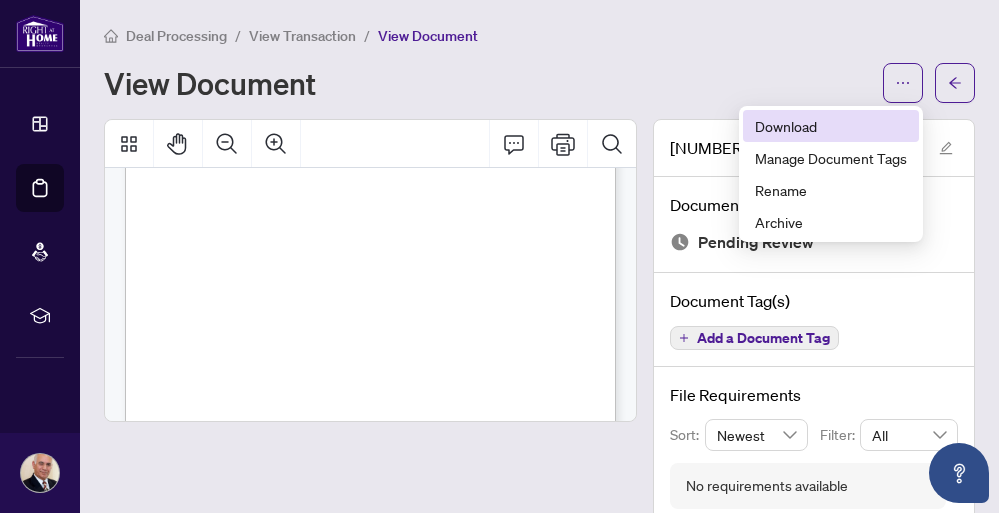 click on "Download" at bounding box center (831, 126) 